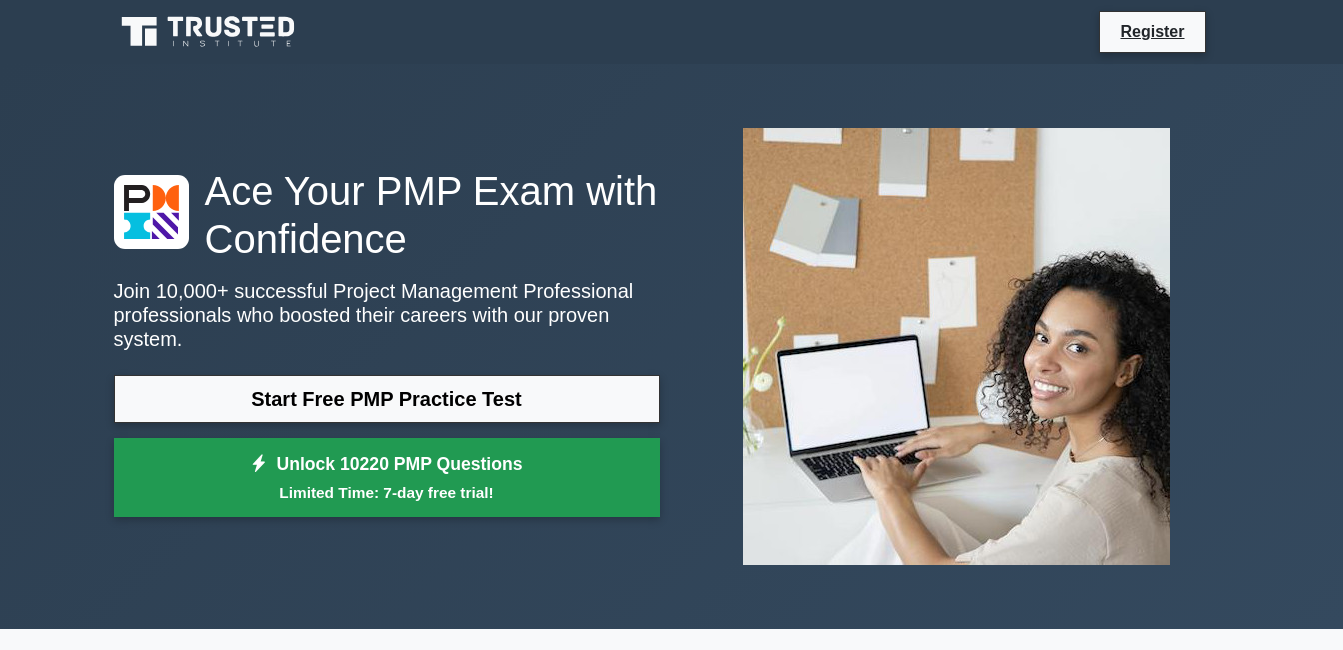 scroll, scrollTop: 200, scrollLeft: 0, axis: vertical 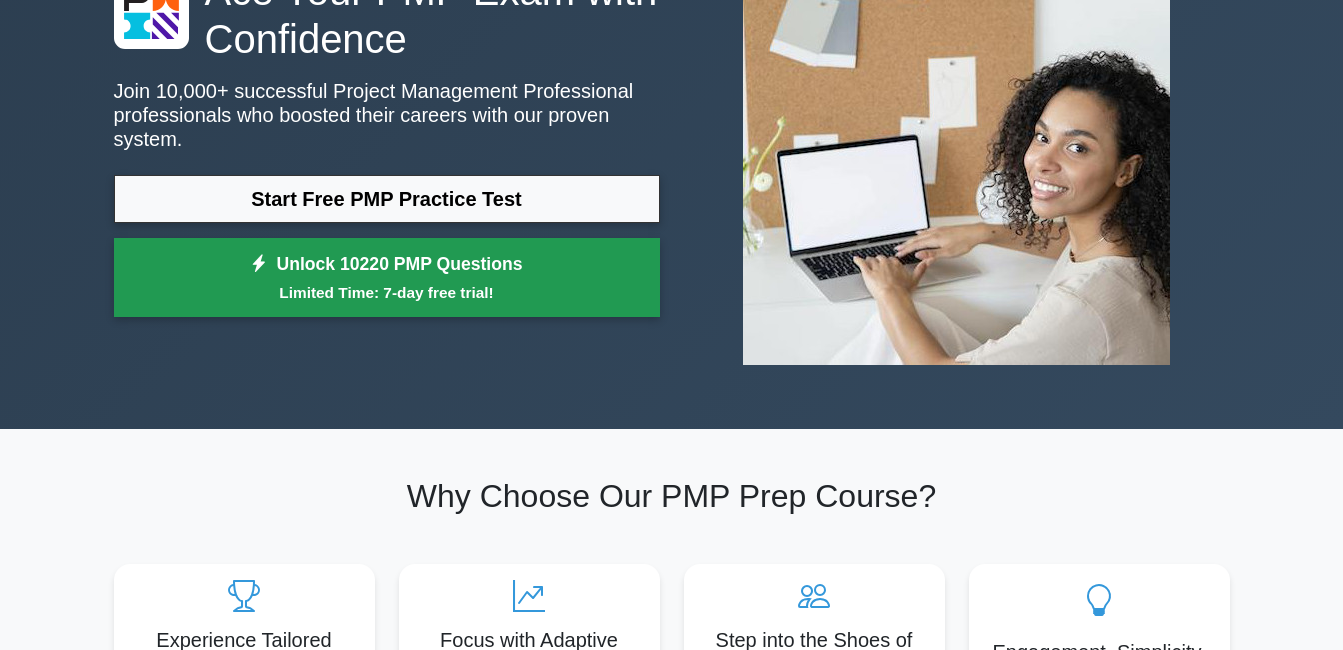 click on "Limited Time: 7-day free trial!" at bounding box center [387, 292] 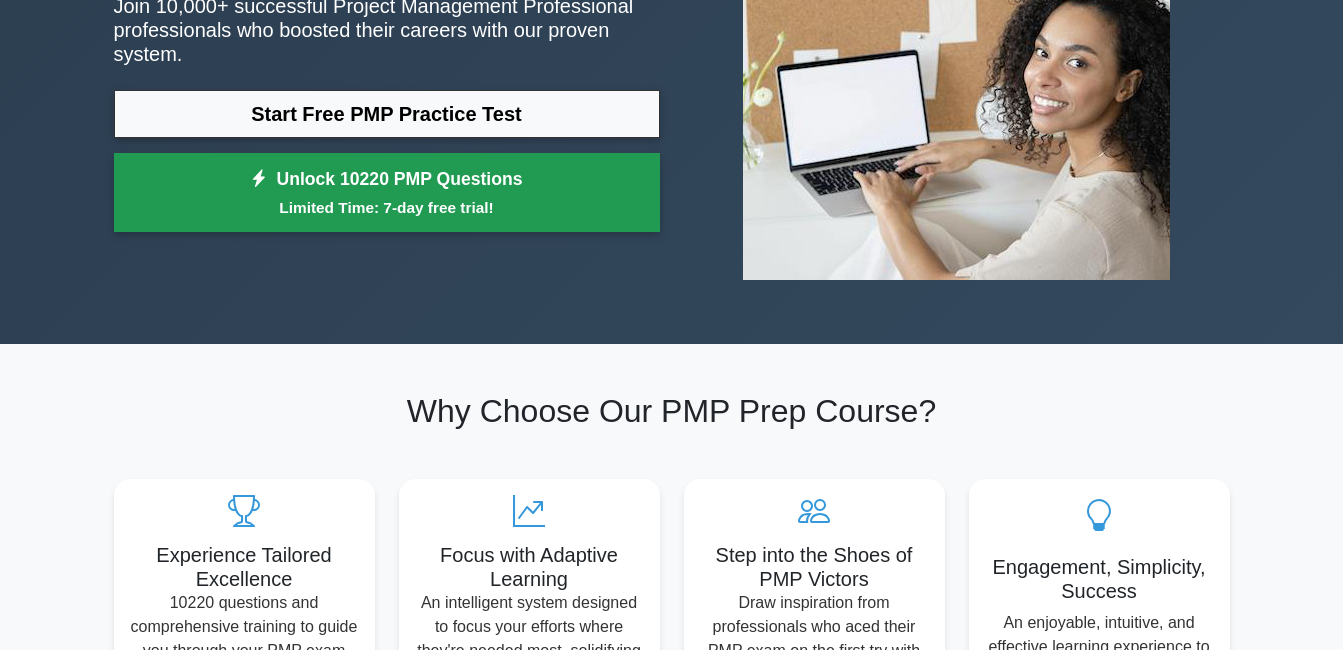 scroll, scrollTop: 398, scrollLeft: 0, axis: vertical 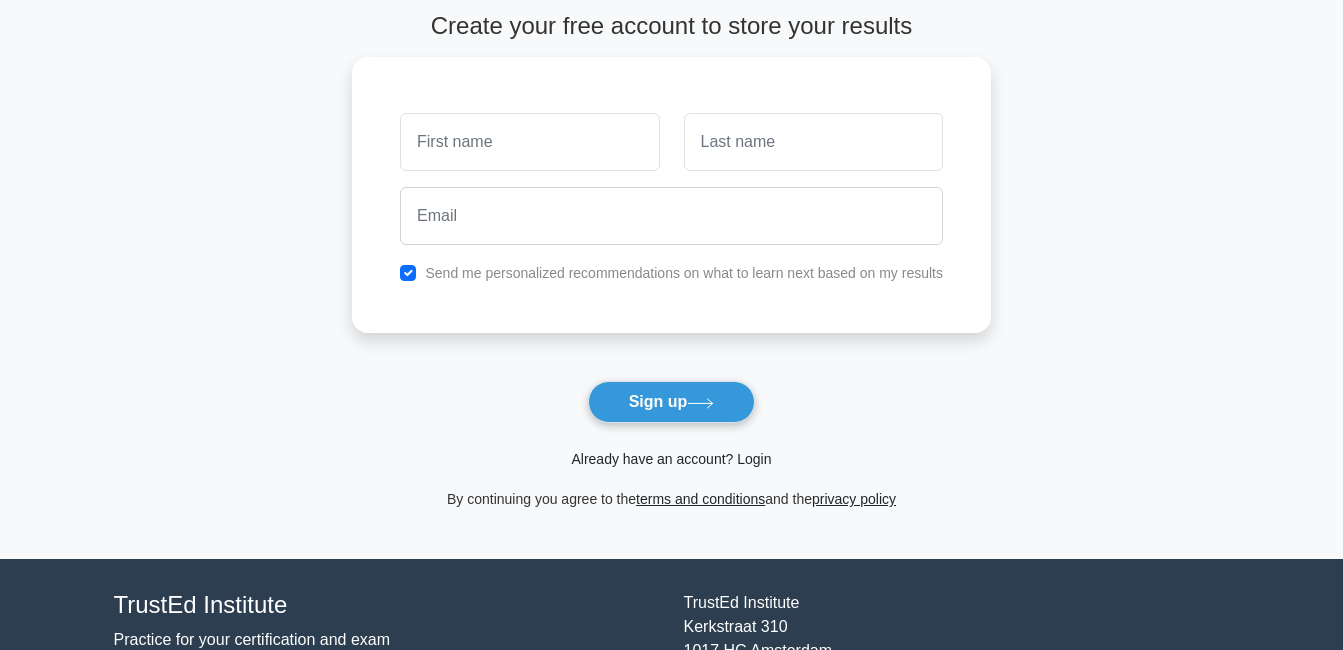 click on "Already have an account? Login" at bounding box center (671, 459) 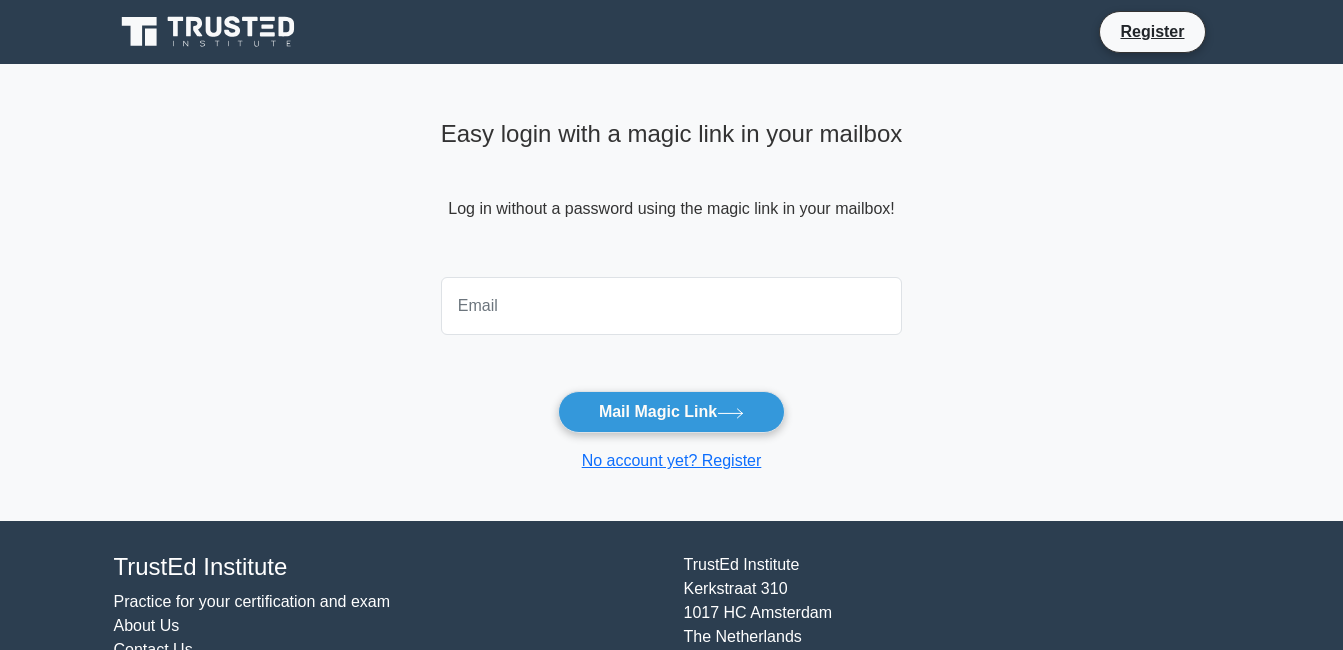 scroll, scrollTop: 0, scrollLeft: 0, axis: both 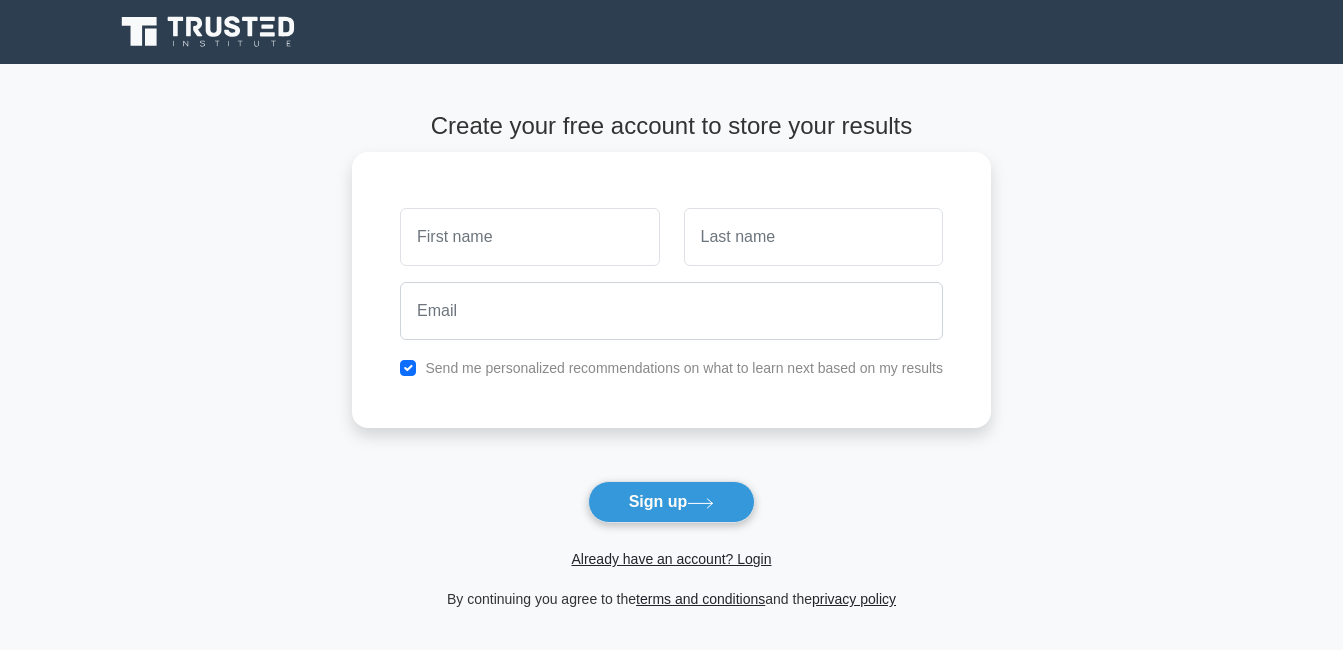 click at bounding box center [529, 237] 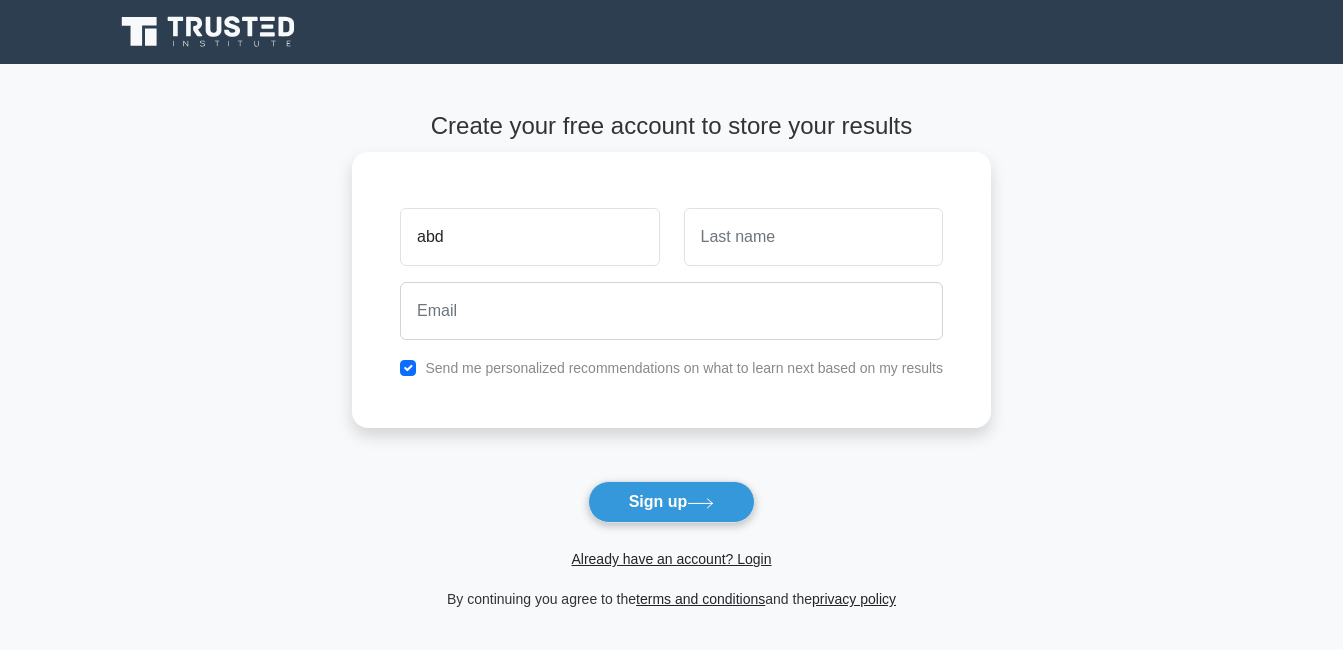 type on "abd" 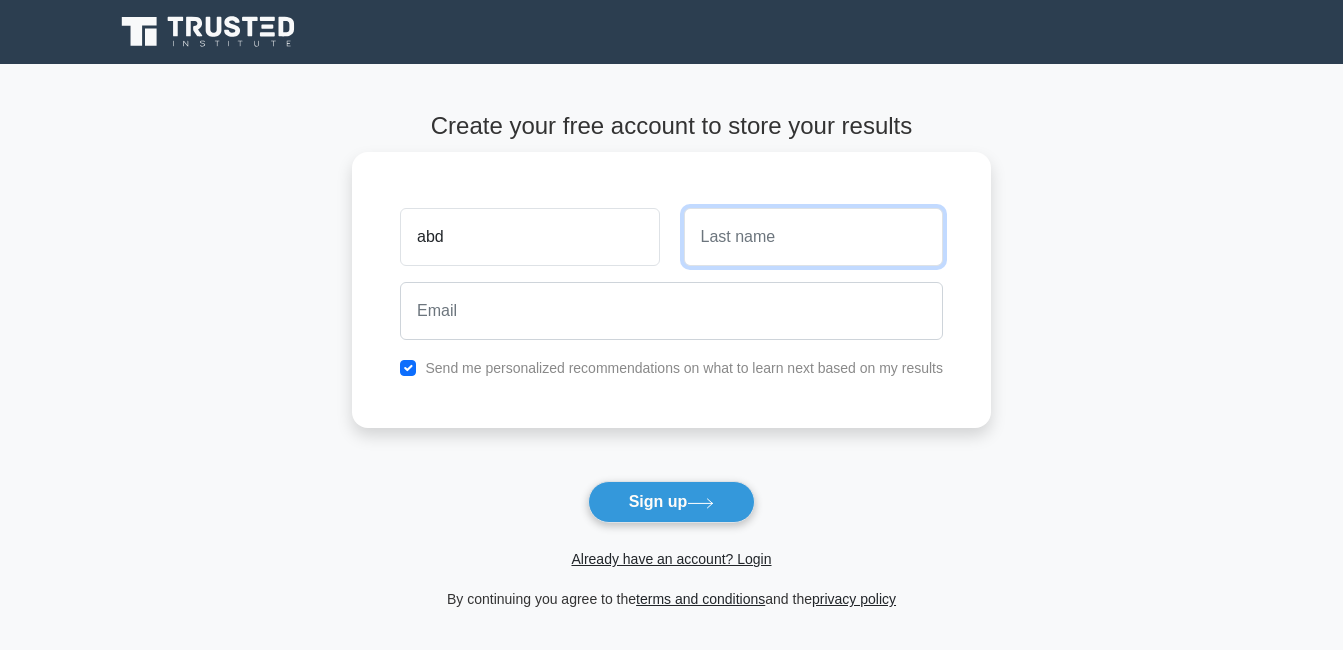 click at bounding box center (813, 237) 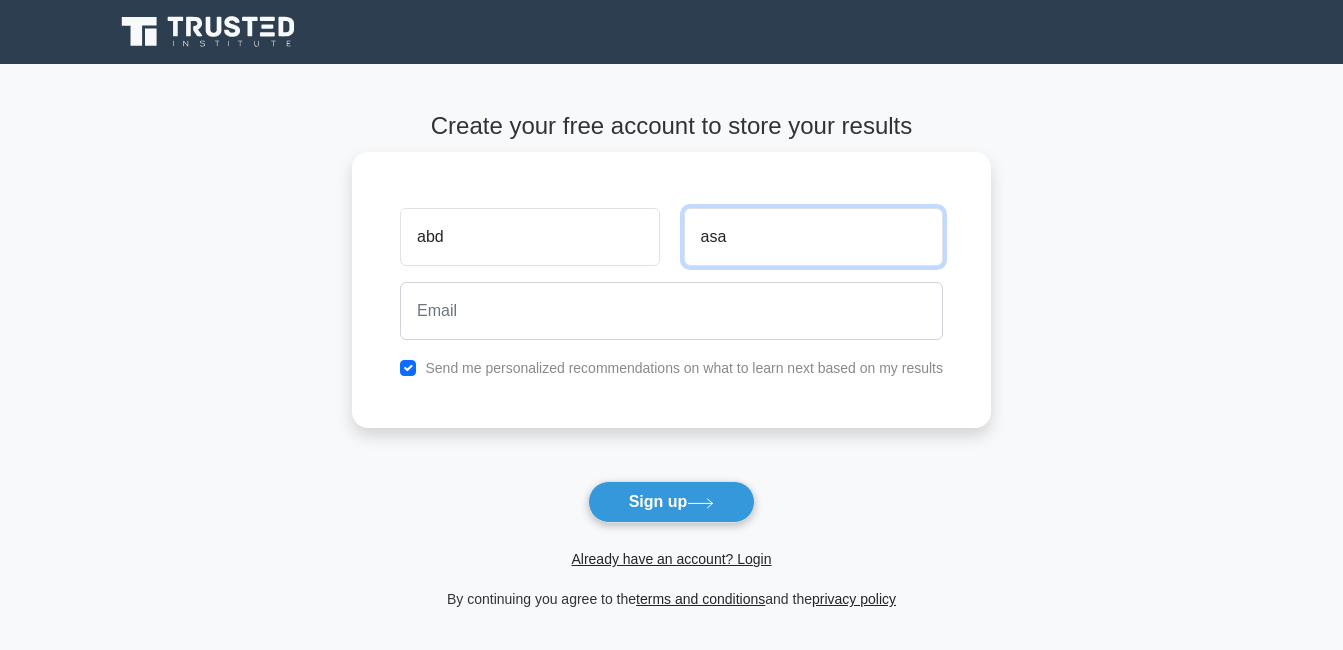 type on "asa" 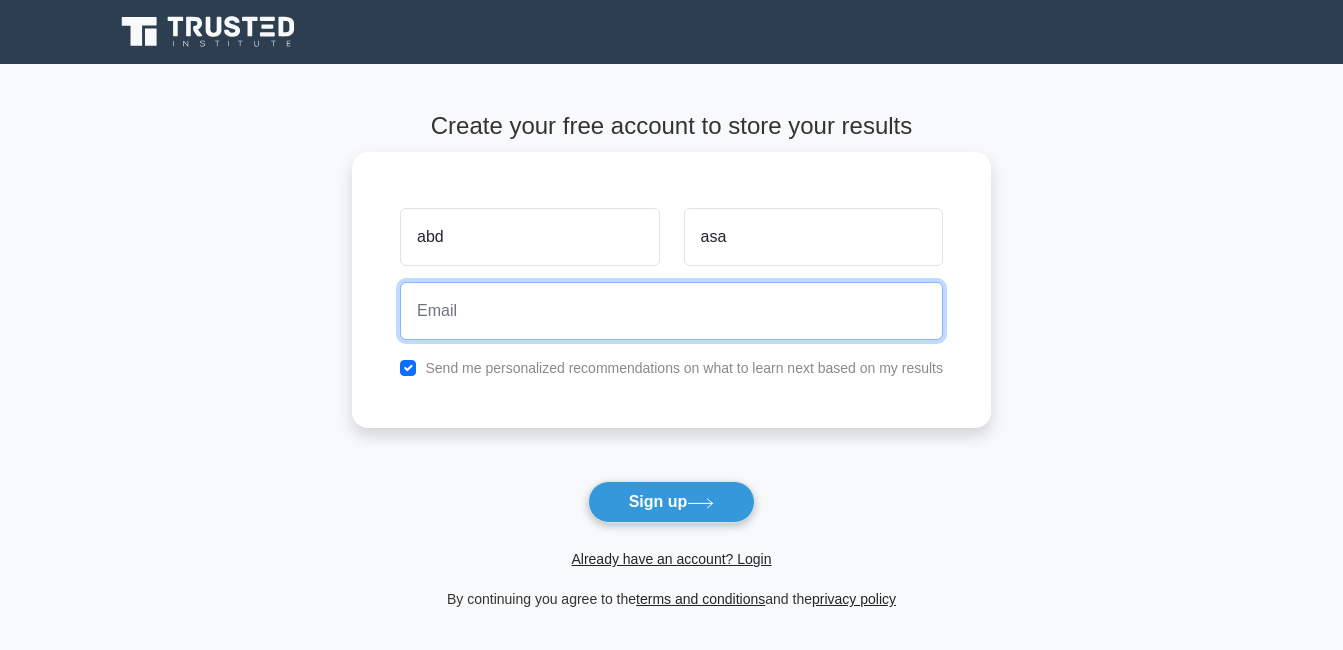 click at bounding box center [671, 311] 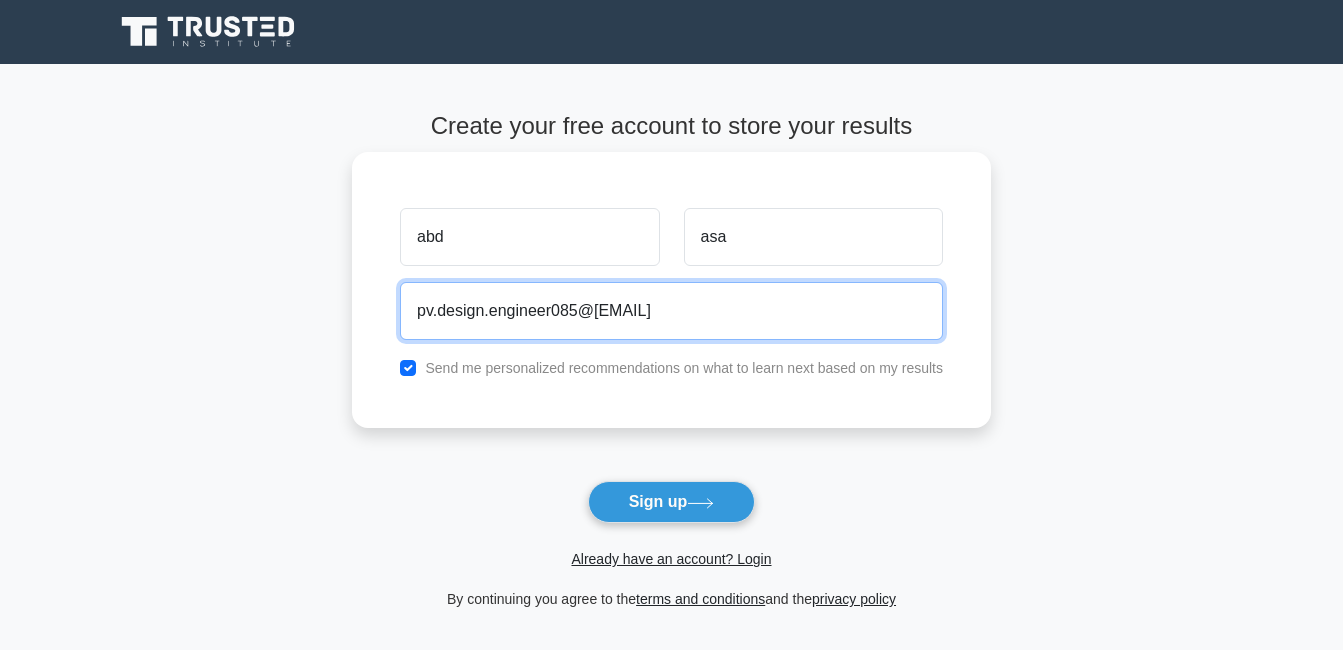 type on "pv.design.engineer085@[EXAMPLE.COM]" 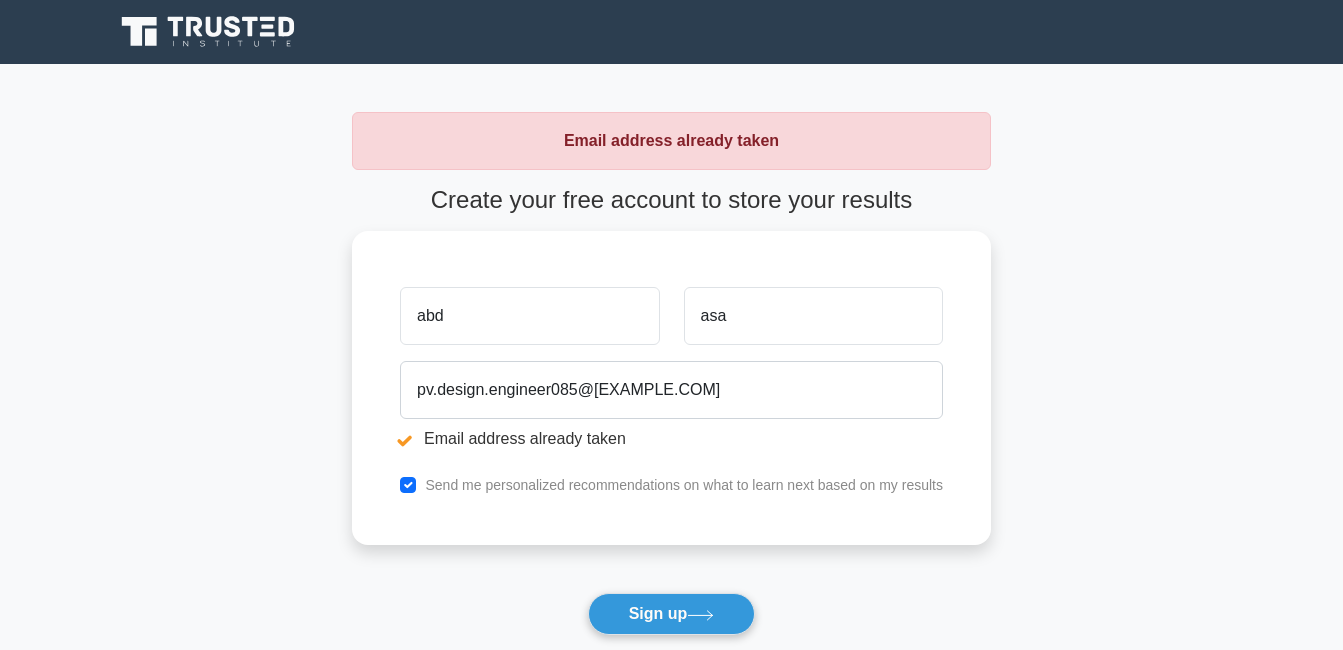 scroll, scrollTop: 0, scrollLeft: 0, axis: both 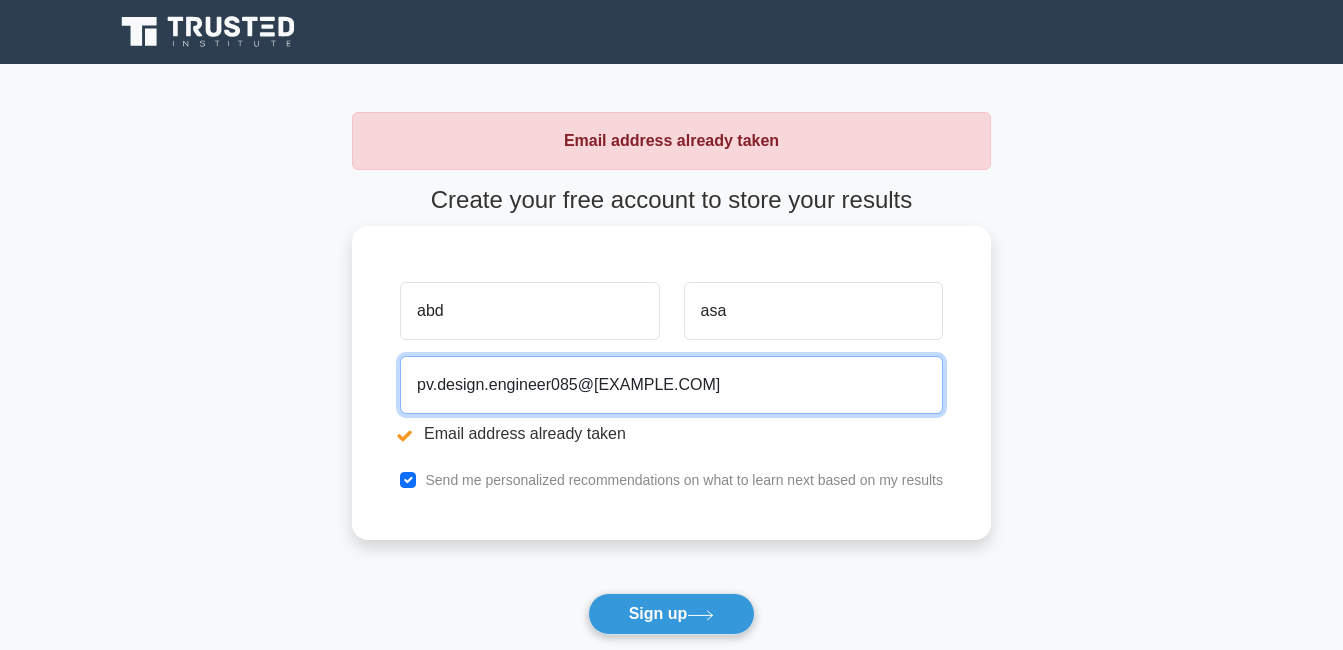 click on "pv.design.engineer085@[EXAMPLE.COM]" at bounding box center (671, 385) 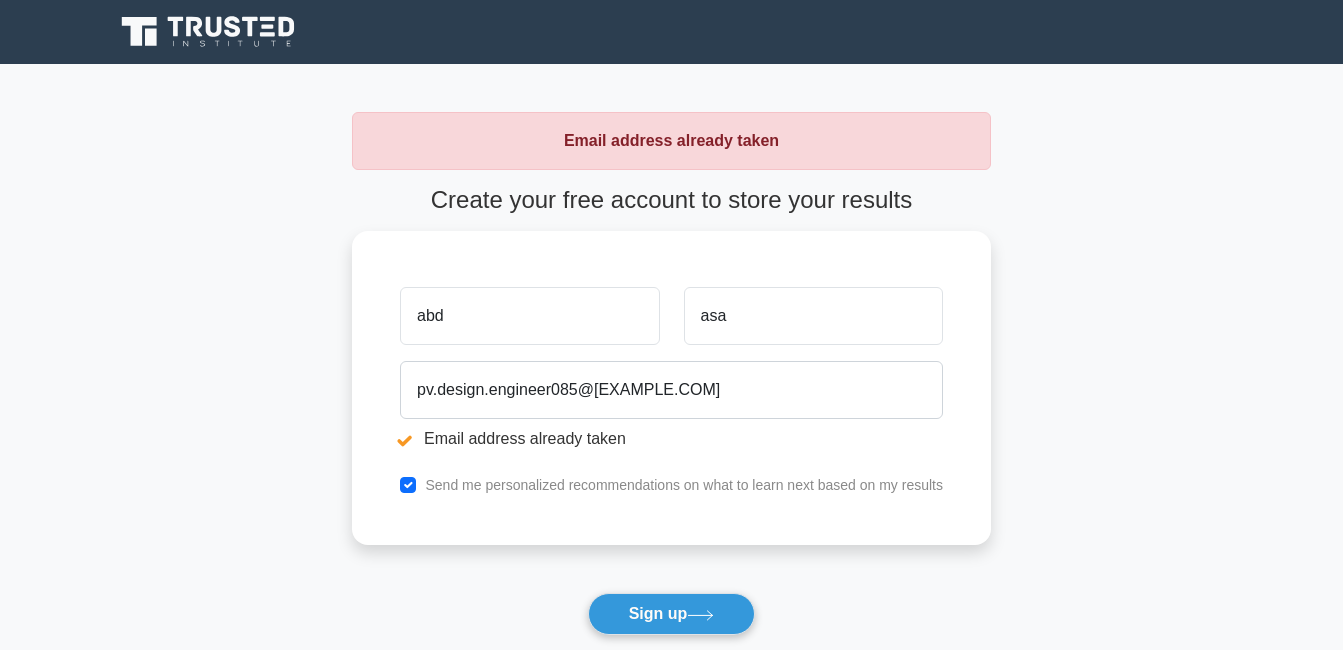drag, startPoint x: 1065, startPoint y: 427, endPoint x: 1044, endPoint y: 449, distance: 30.413813 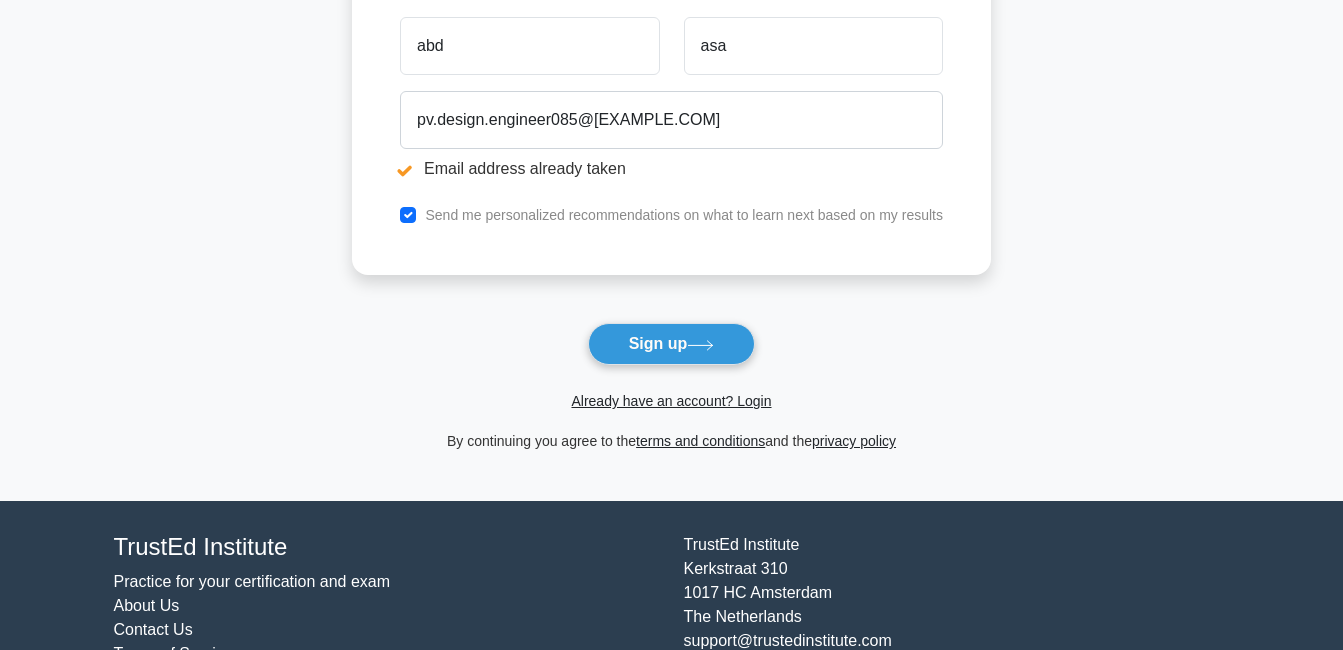 scroll, scrollTop: 343, scrollLeft: 0, axis: vertical 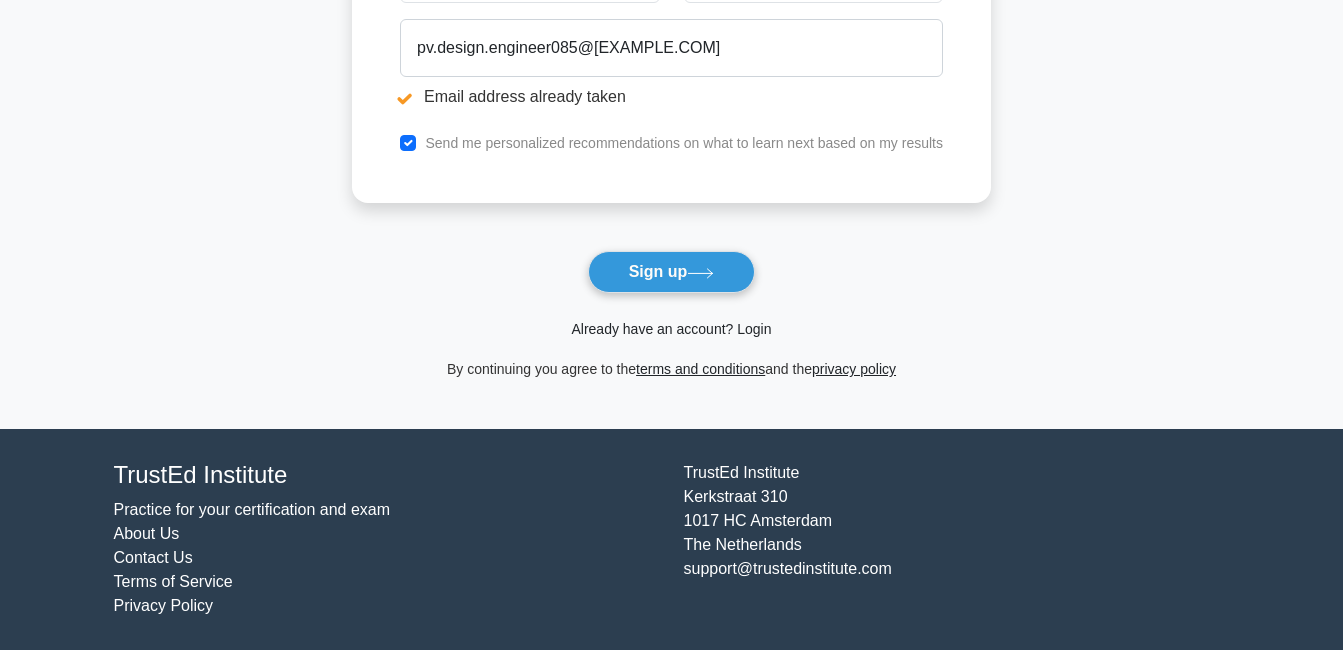 click on "Already have an account? Login" at bounding box center (671, 329) 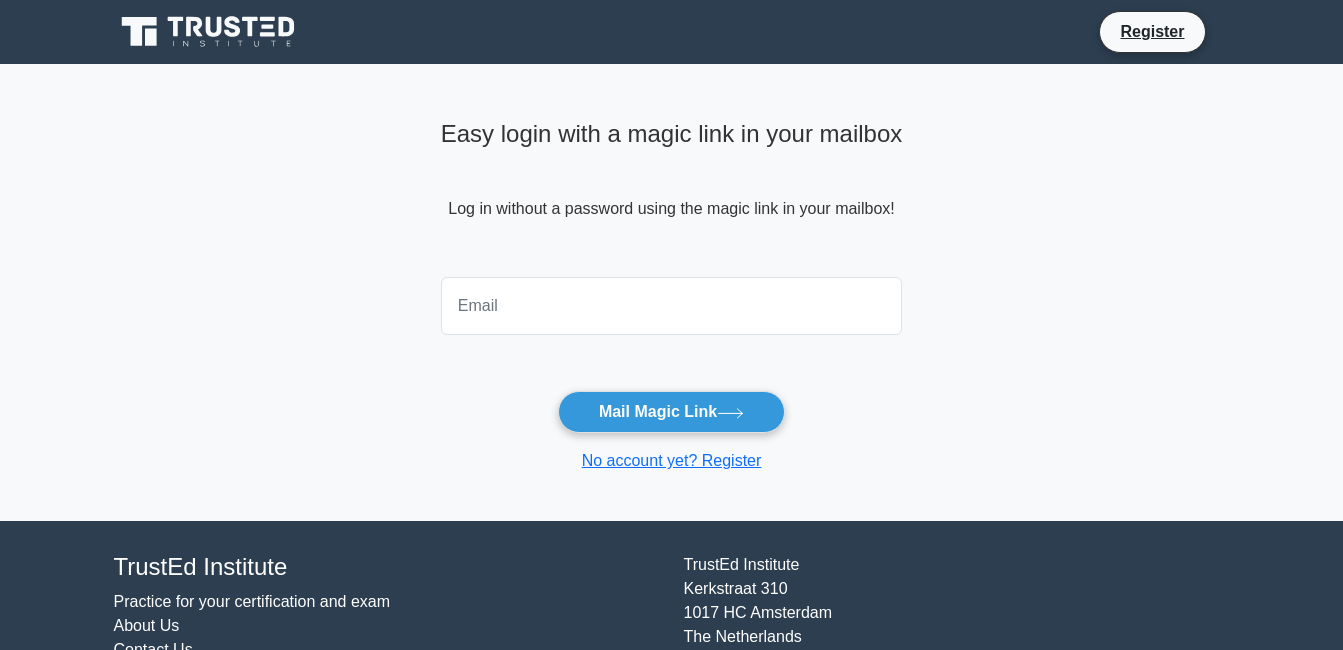scroll, scrollTop: 0, scrollLeft: 0, axis: both 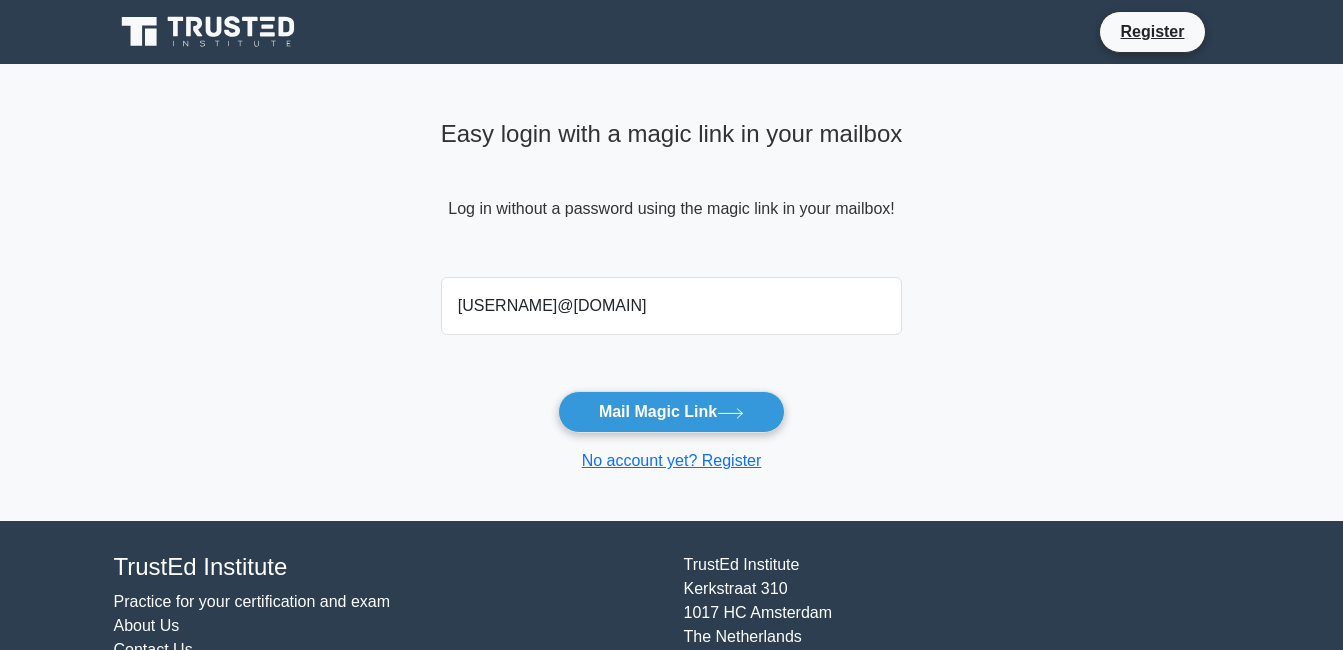 click on "pv.design.engineer085@[EXAMPLE.COM]" at bounding box center [672, 306] 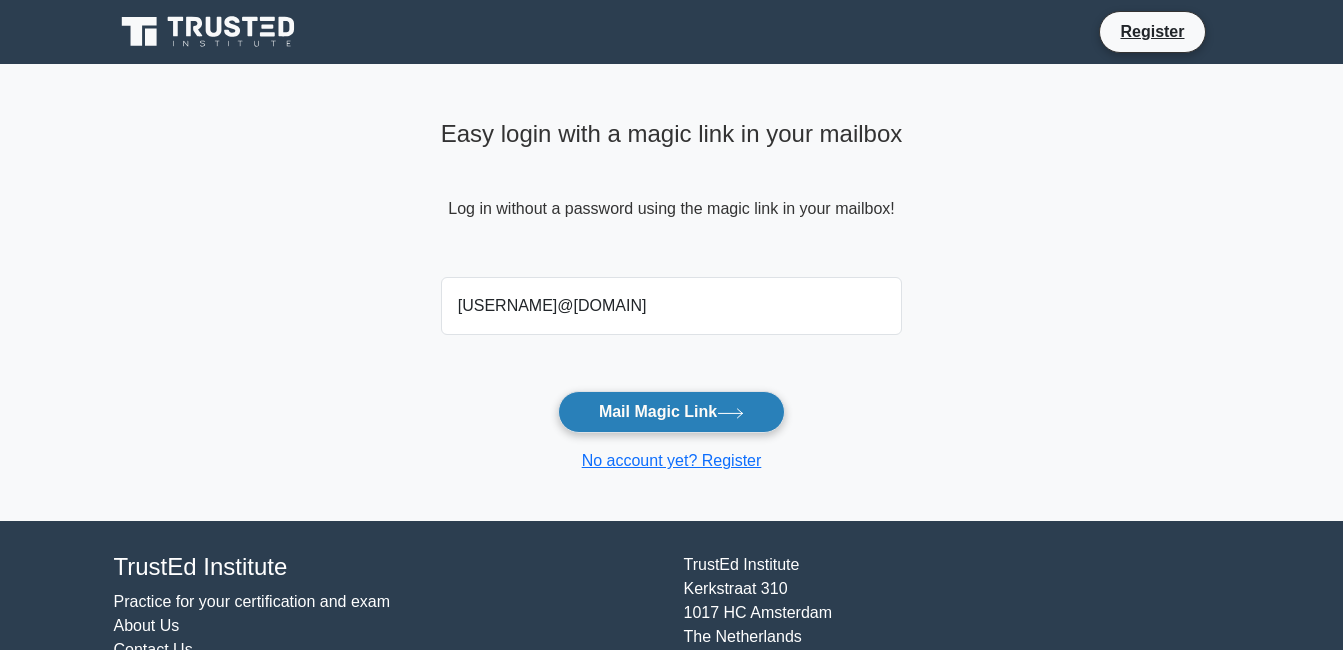 click on "Mail Magic Link" at bounding box center (671, 412) 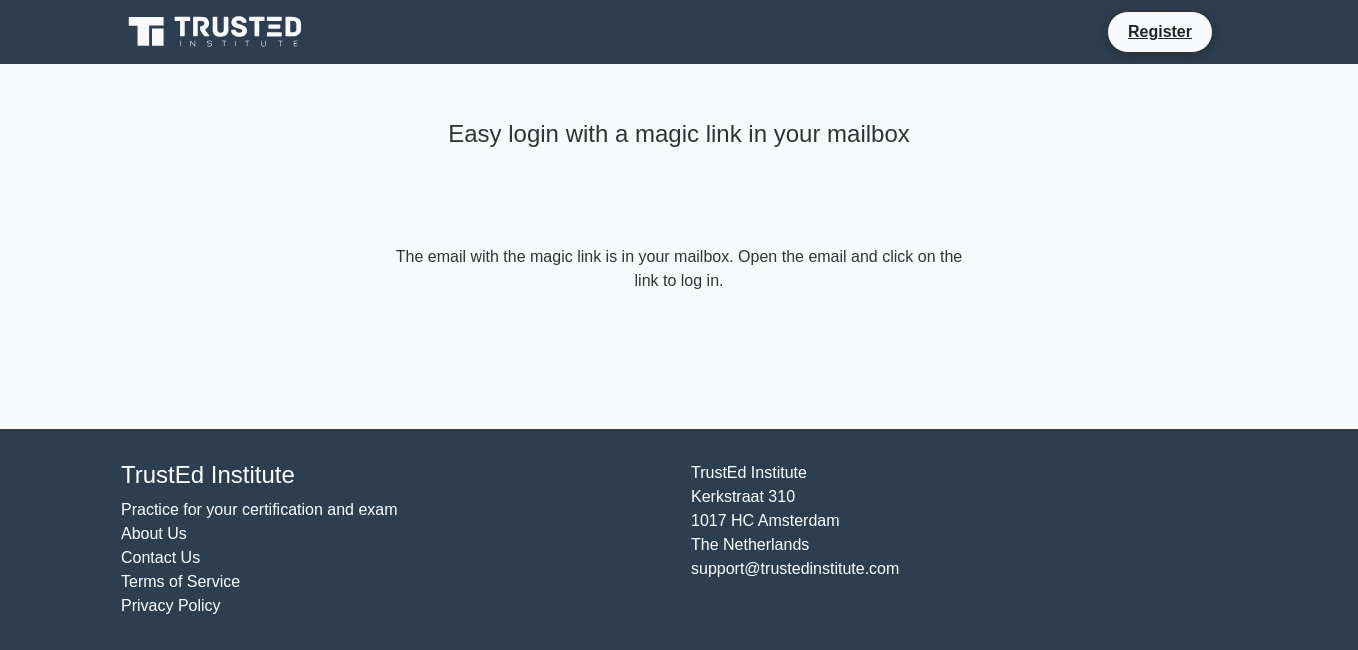 scroll, scrollTop: 0, scrollLeft: 0, axis: both 